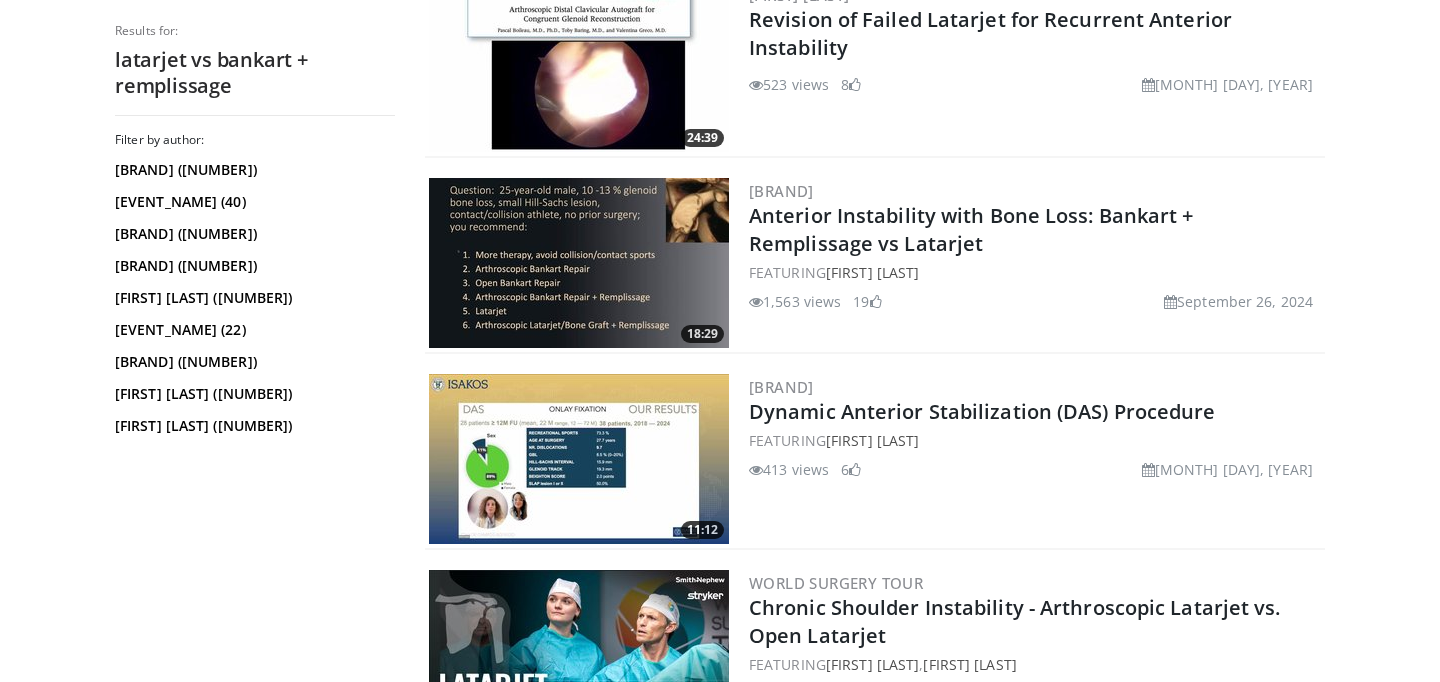 scroll, scrollTop: 1402, scrollLeft: 0, axis: vertical 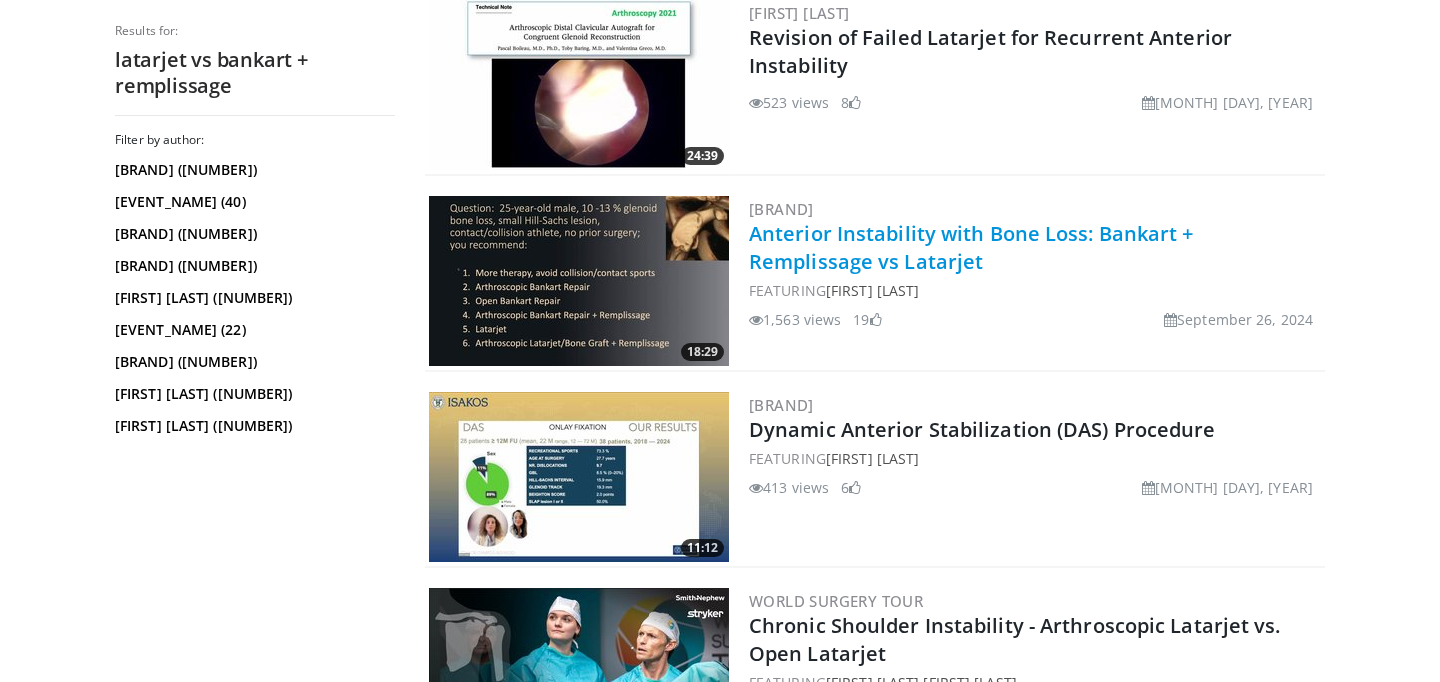 click on "Anterior Instability with Bone Loss: Bankart + Remplissage vs Latarjet" at bounding box center (971, 247) 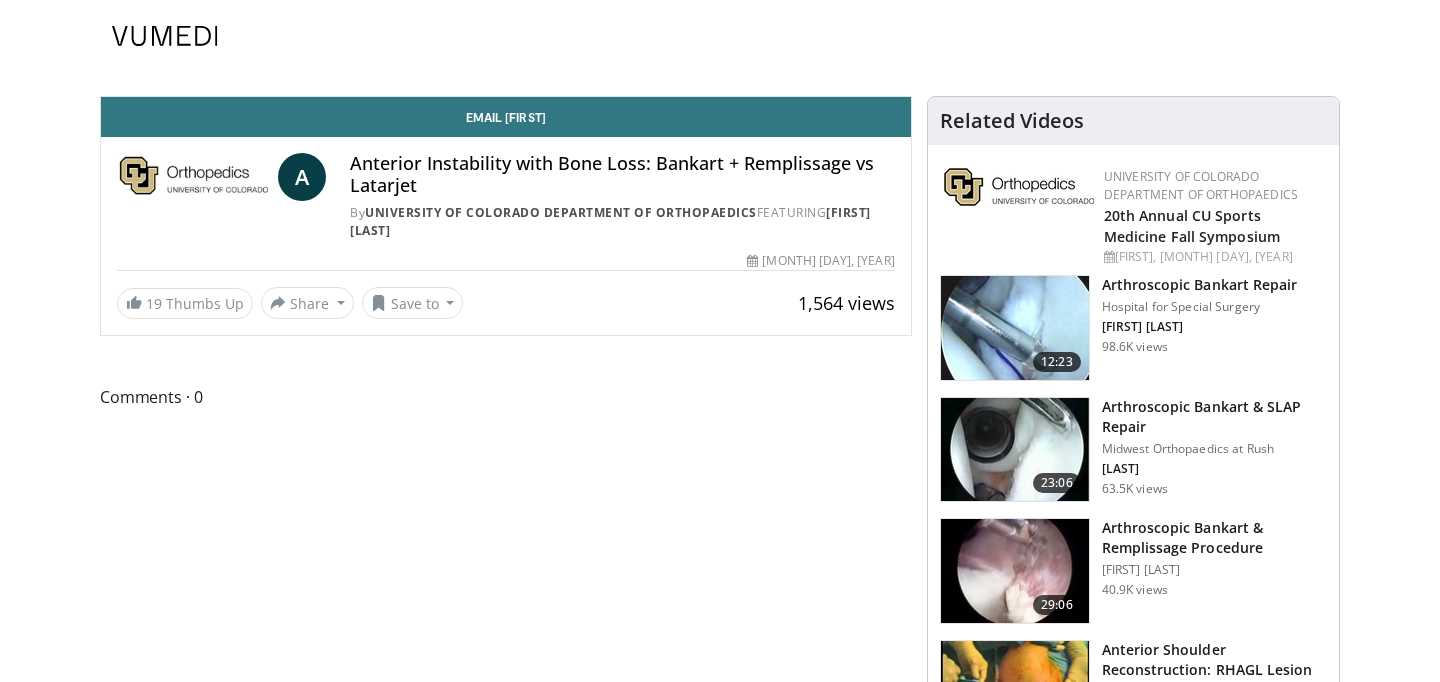 scroll, scrollTop: 0, scrollLeft: 0, axis: both 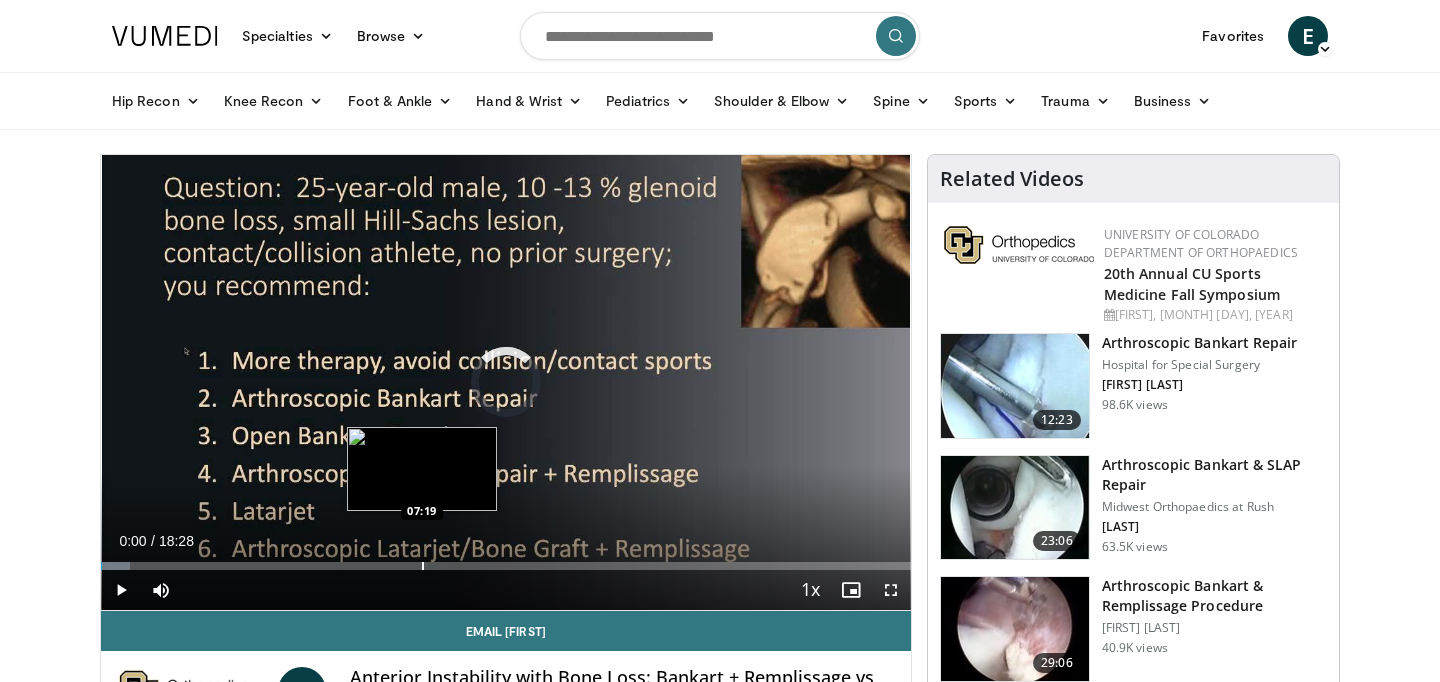 click at bounding box center (423, 566) 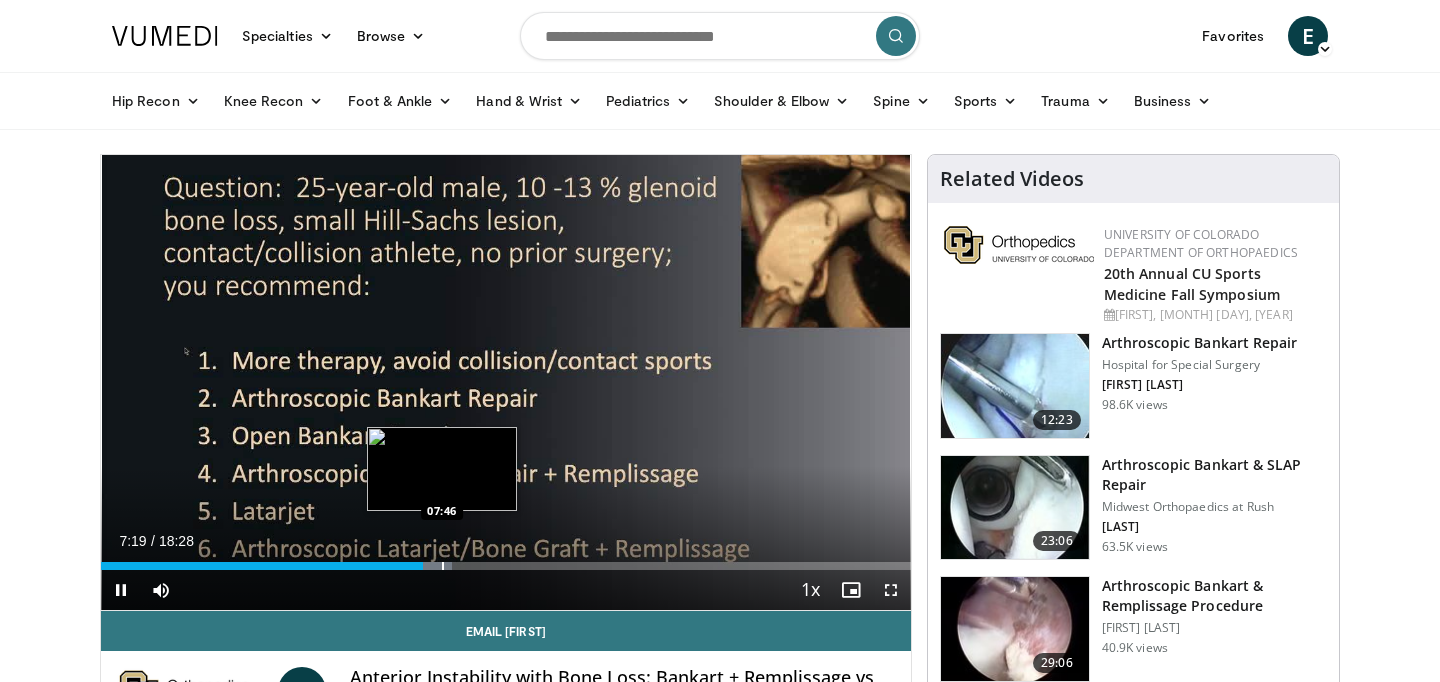 click at bounding box center (443, 566) 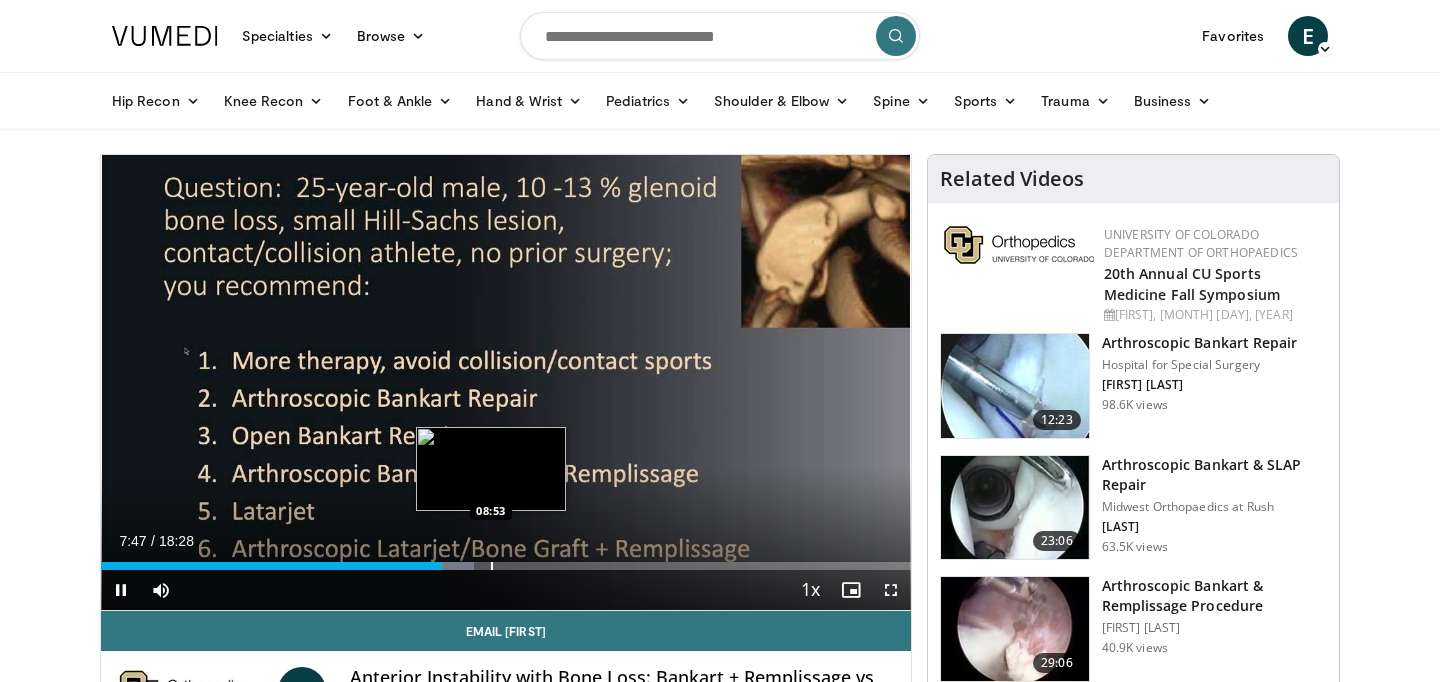 click at bounding box center [492, 566] 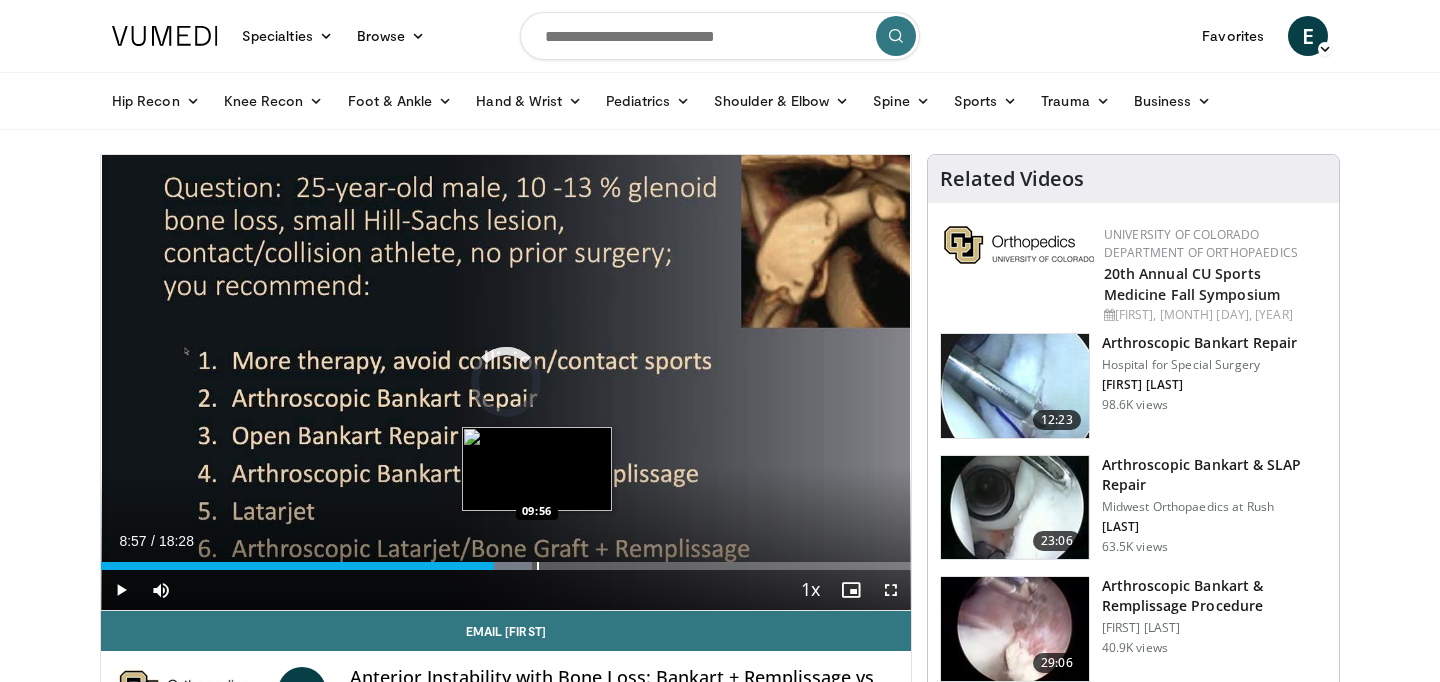 click at bounding box center [538, 566] 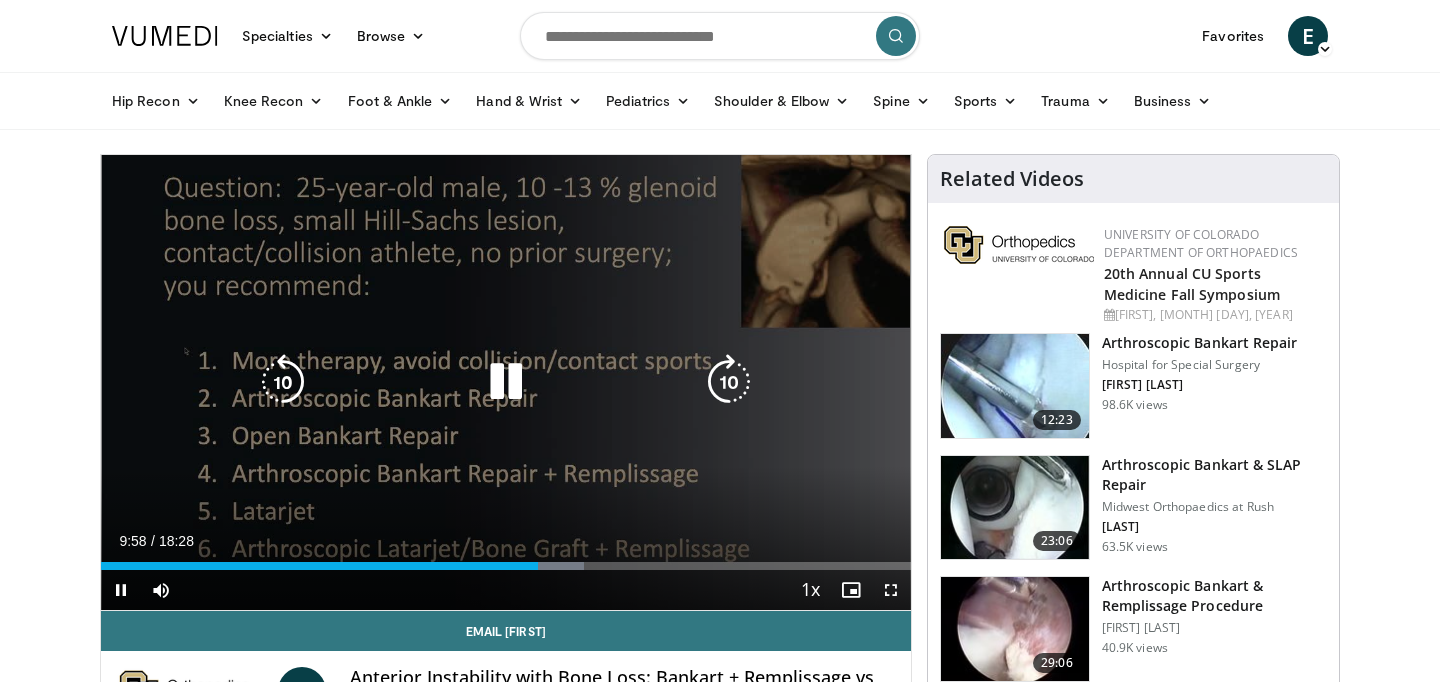 click at bounding box center [506, 382] 